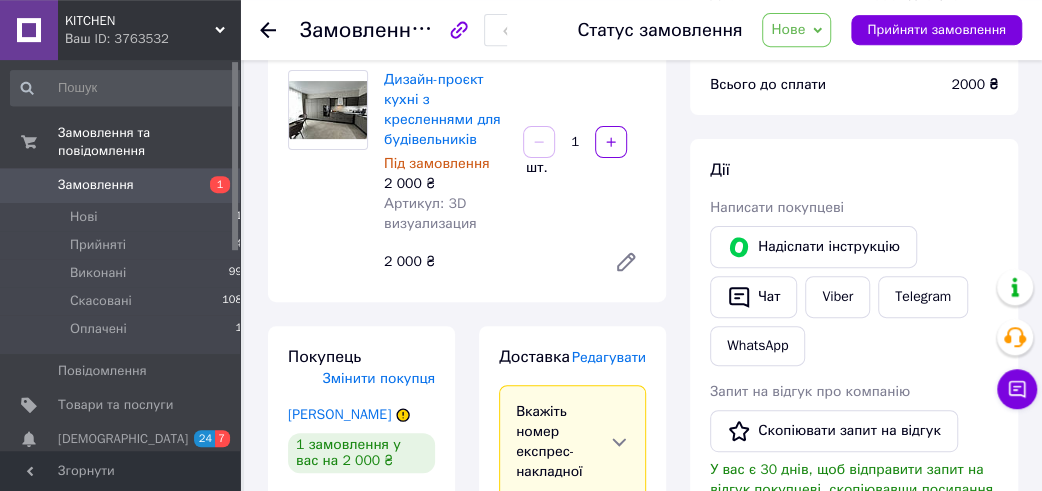 scroll, scrollTop: 422, scrollLeft: 0, axis: vertical 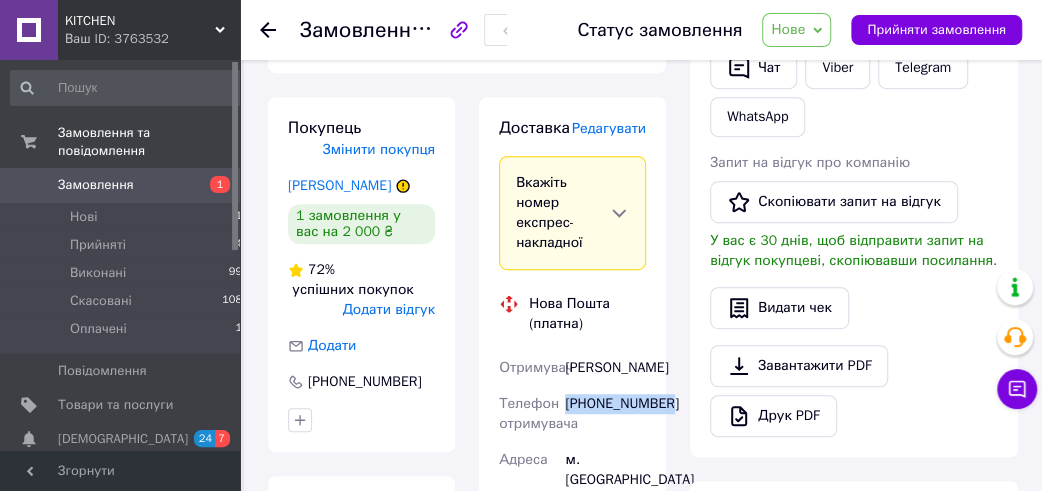 drag, startPoint x: 568, startPoint y: 419, endPoint x: 669, endPoint y: 423, distance: 101.07918 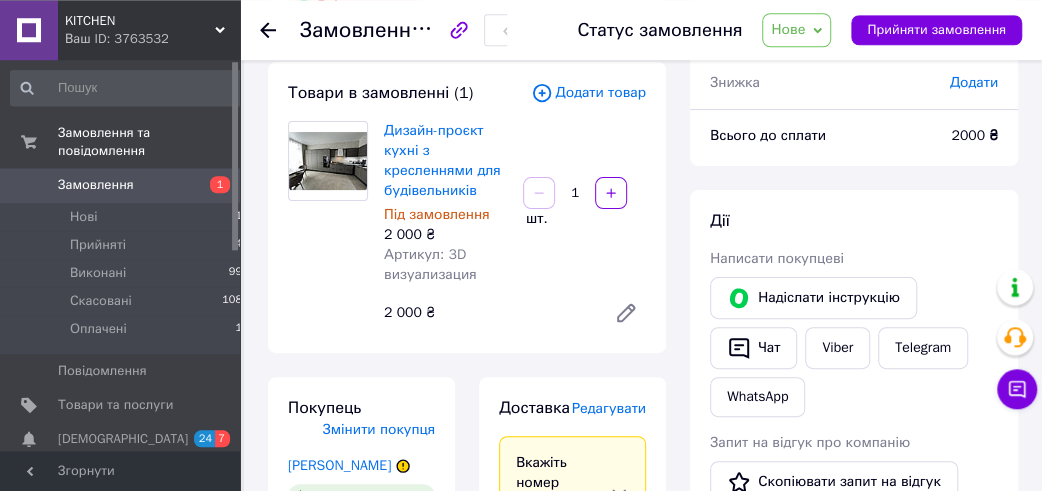 scroll, scrollTop: 105, scrollLeft: 0, axis: vertical 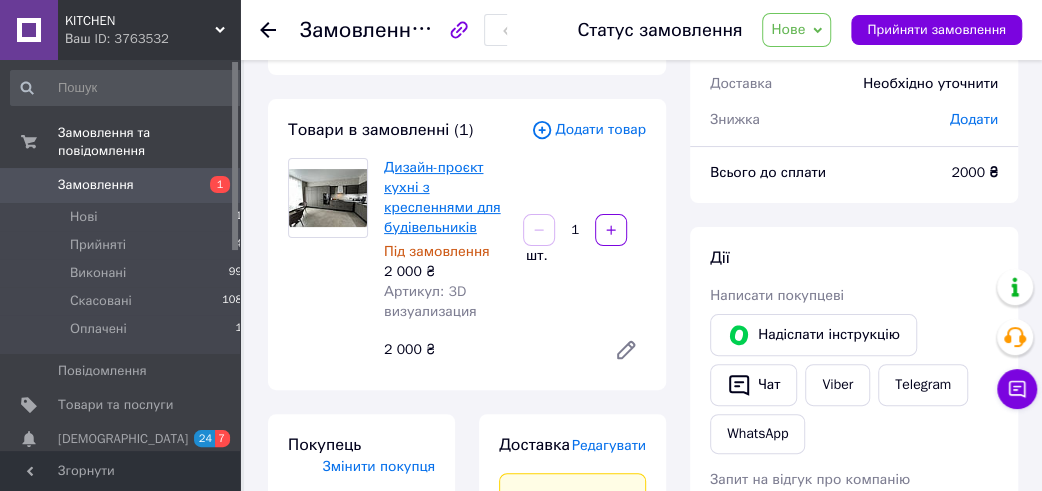 click on "Дизайн-проєкт кухні з кресленнями для будівельників" at bounding box center (442, 197) 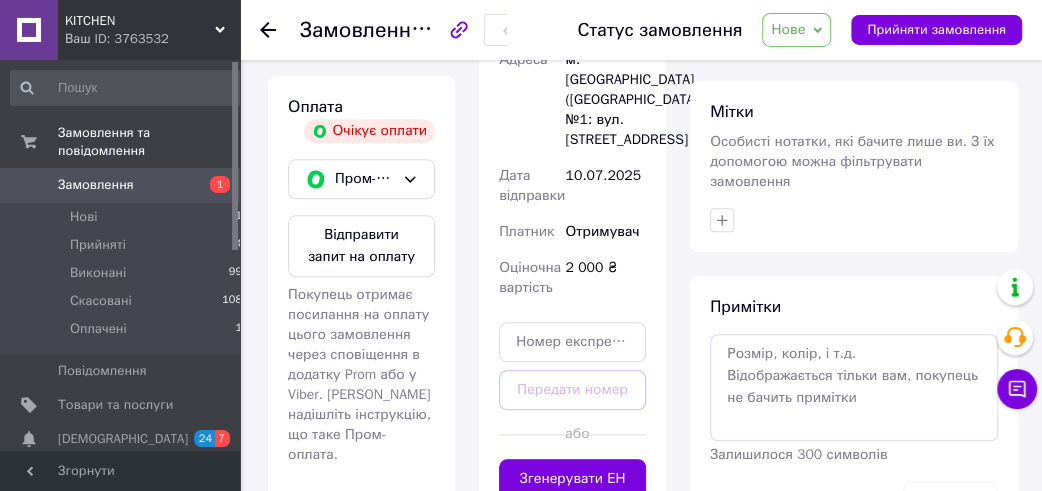 scroll, scrollTop: 844, scrollLeft: 0, axis: vertical 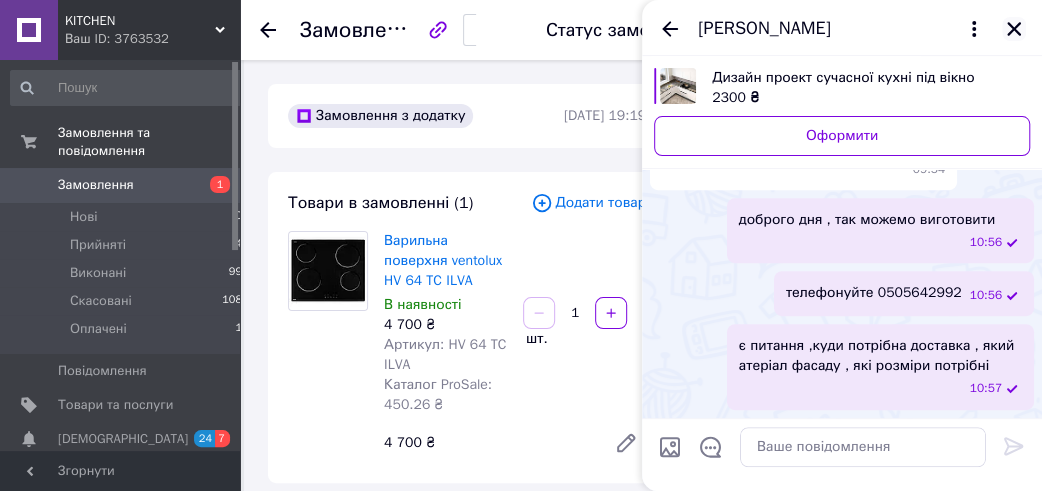click 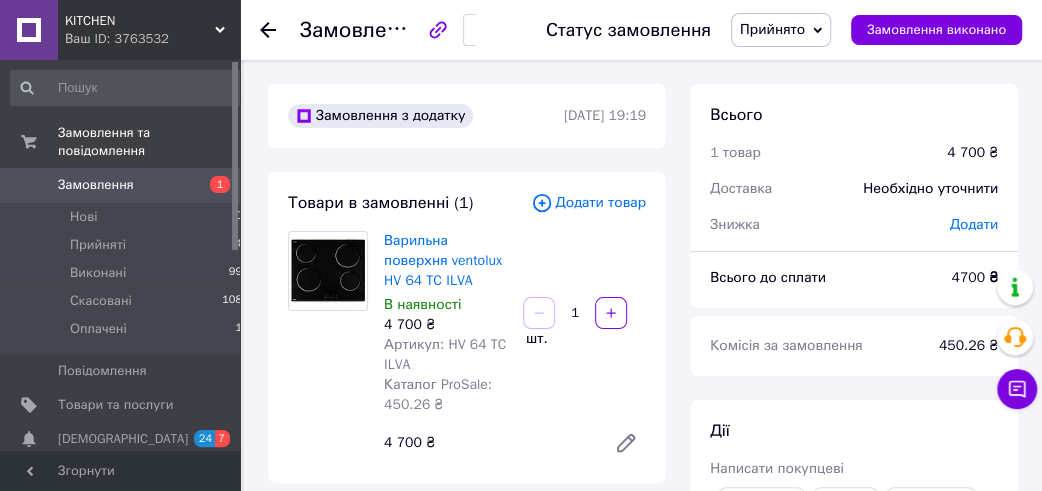 click on "Замовлення" at bounding box center (96, 185) 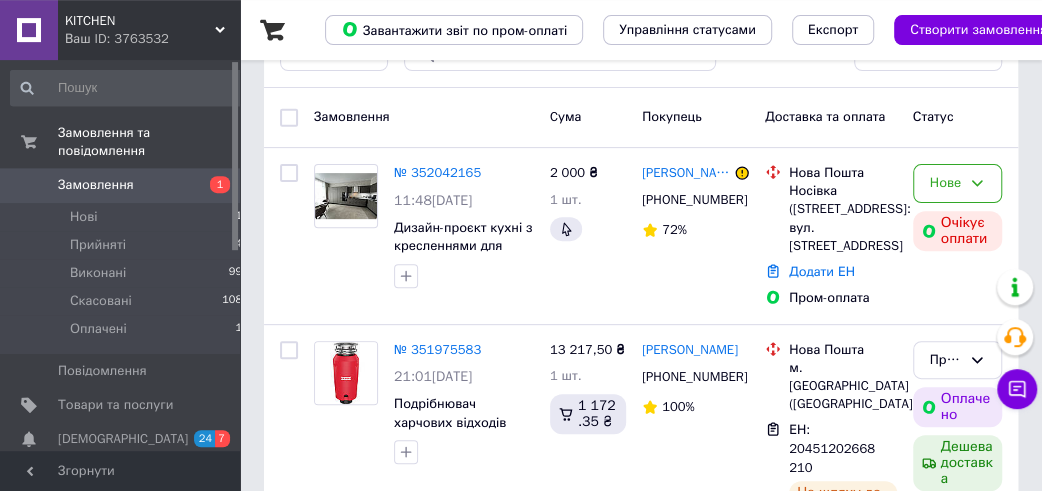 scroll, scrollTop: 211, scrollLeft: 0, axis: vertical 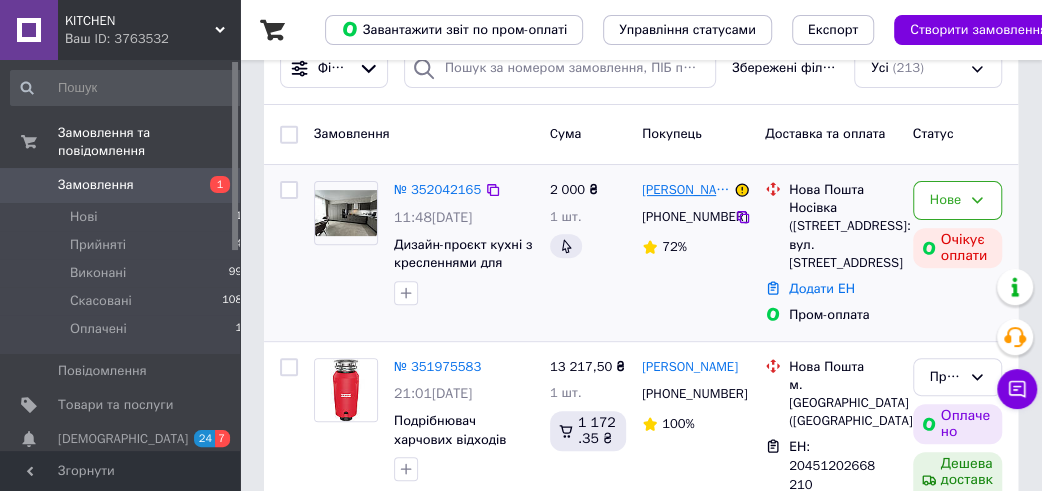 click on "[PERSON_NAME]" at bounding box center [686, 190] 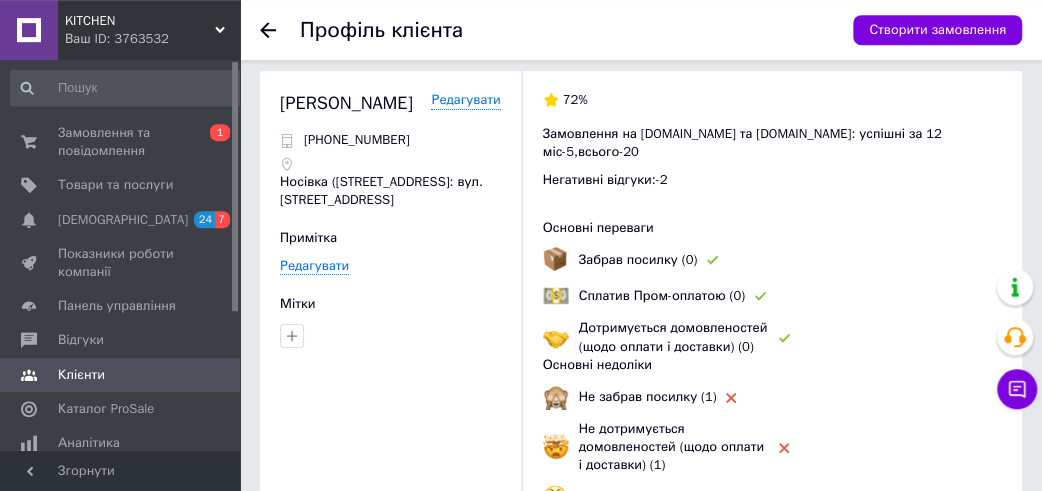 scroll, scrollTop: 0, scrollLeft: 0, axis: both 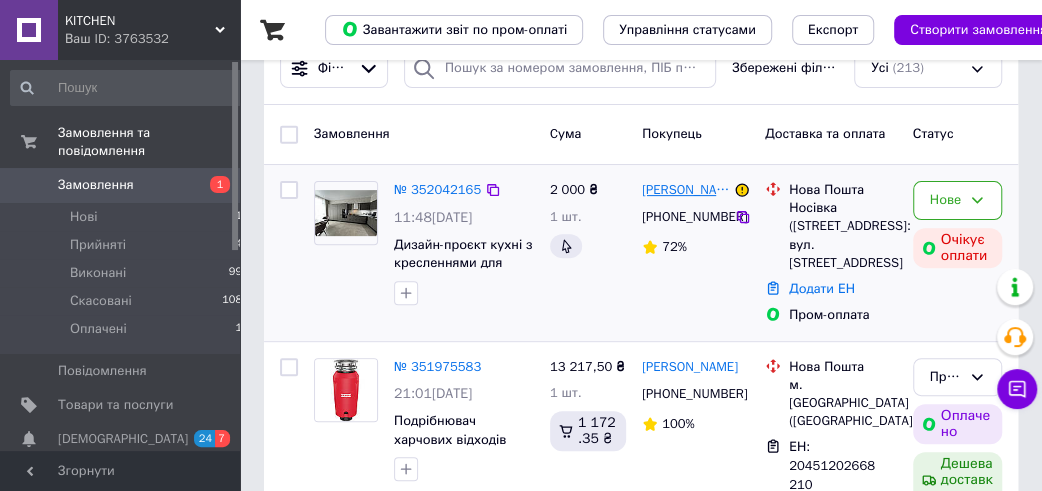click on "[PERSON_NAME]" at bounding box center [686, 190] 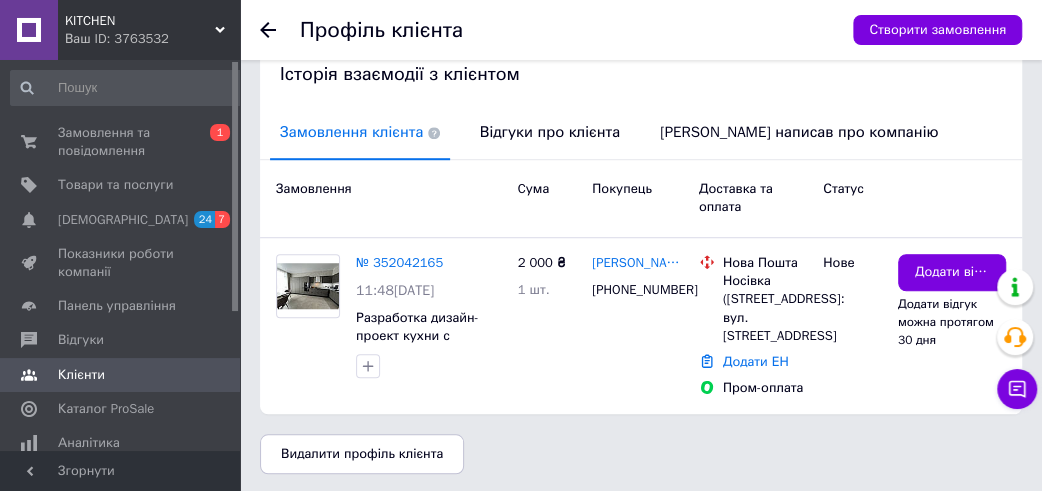 scroll, scrollTop: 587, scrollLeft: 0, axis: vertical 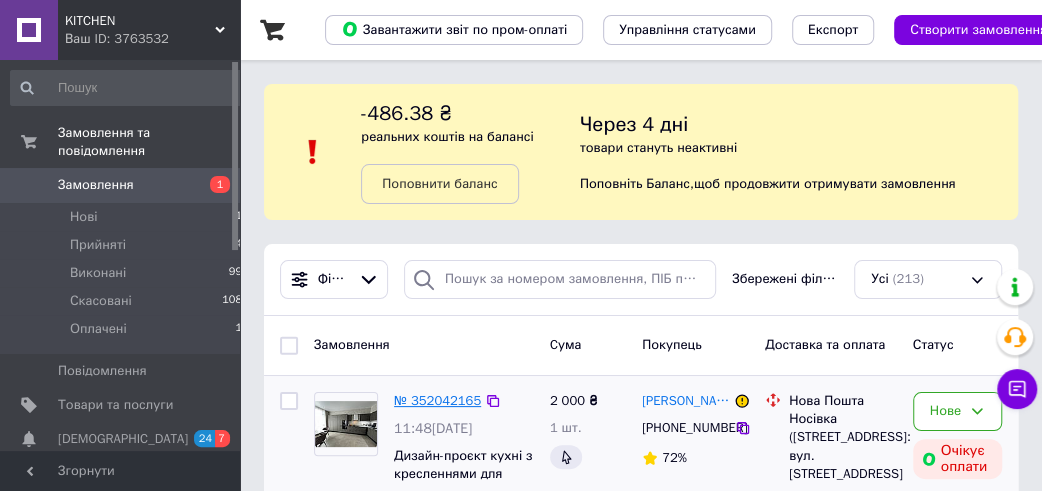 click on "№ 352042165" at bounding box center (437, 400) 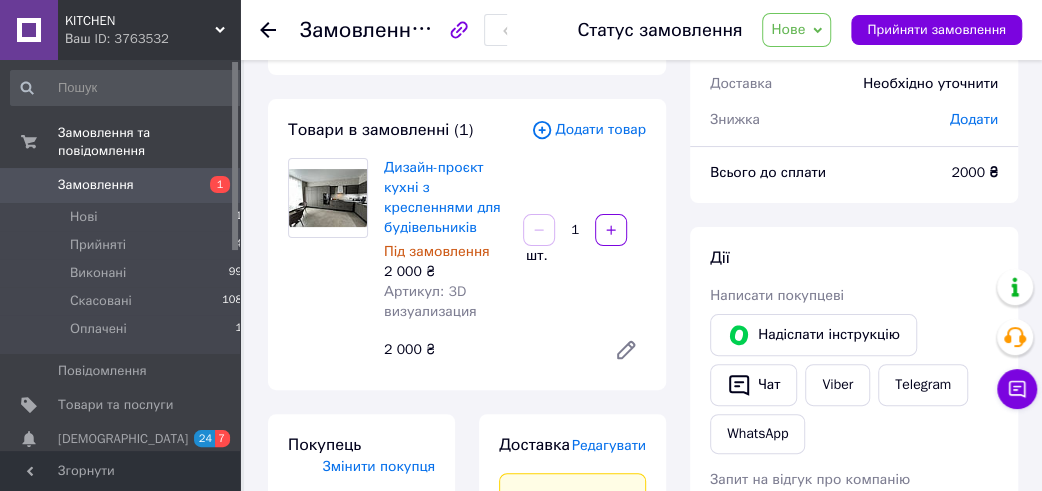 scroll, scrollTop: 211, scrollLeft: 0, axis: vertical 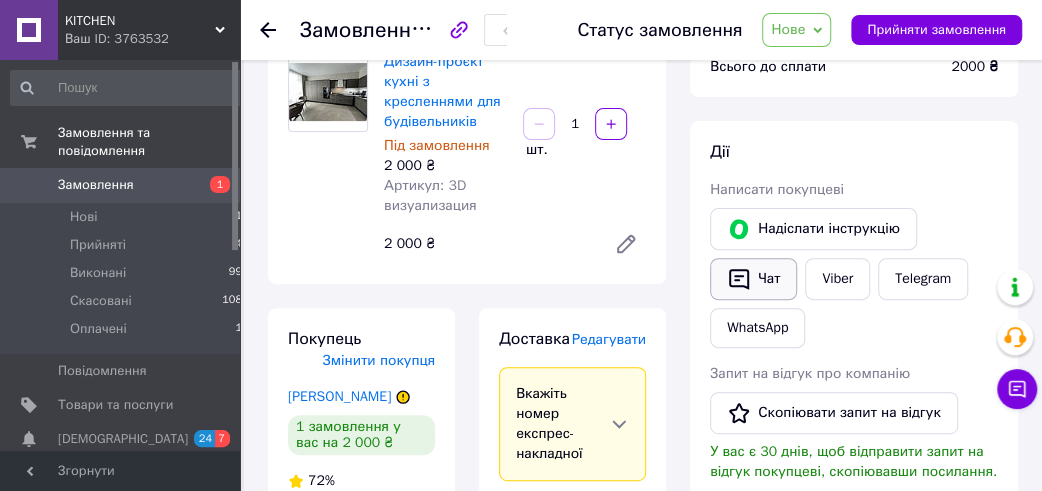 click on "Чат" at bounding box center [753, 279] 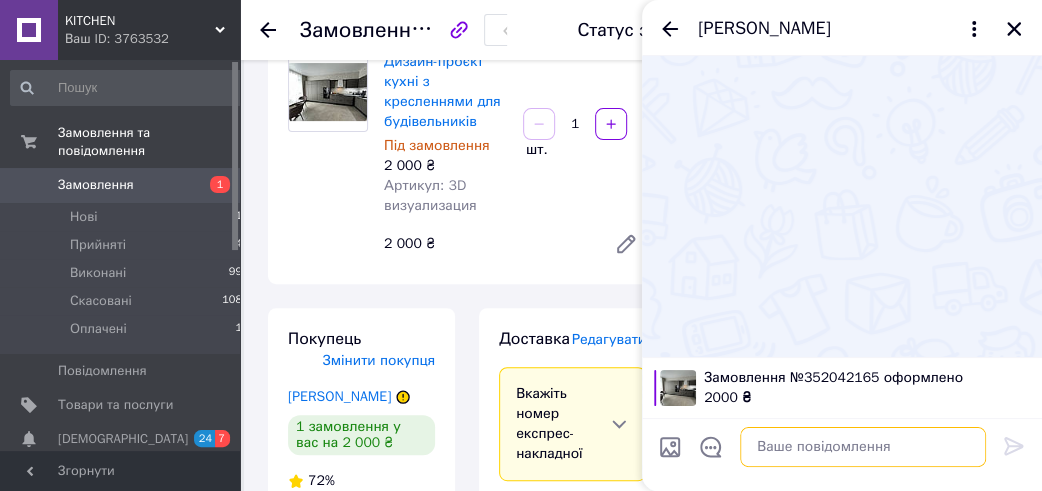 click at bounding box center [863, 447] 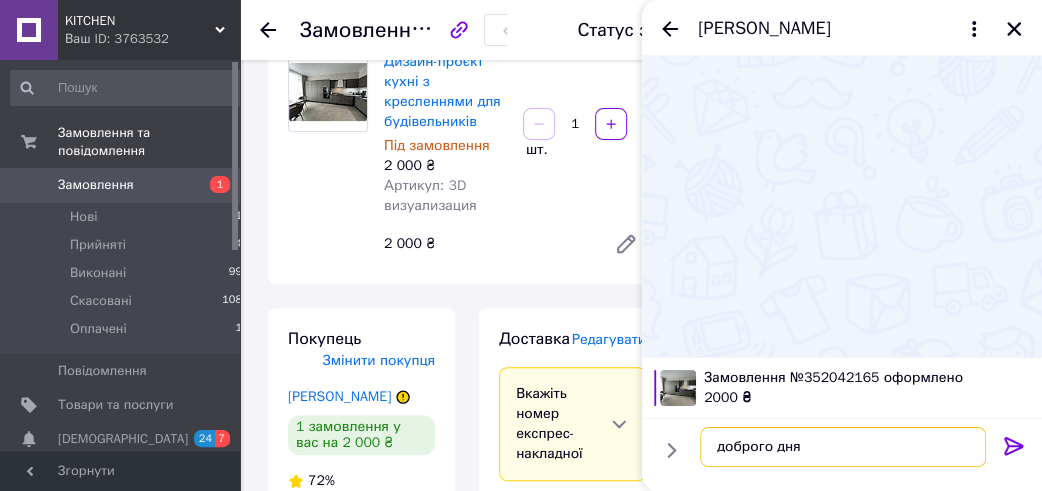 type on "доброго дня" 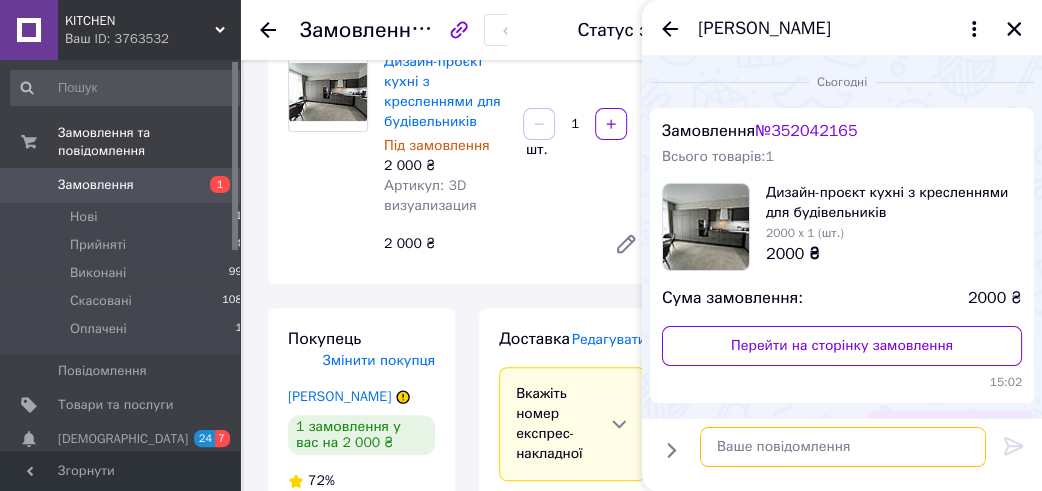 scroll, scrollTop: 45, scrollLeft: 0, axis: vertical 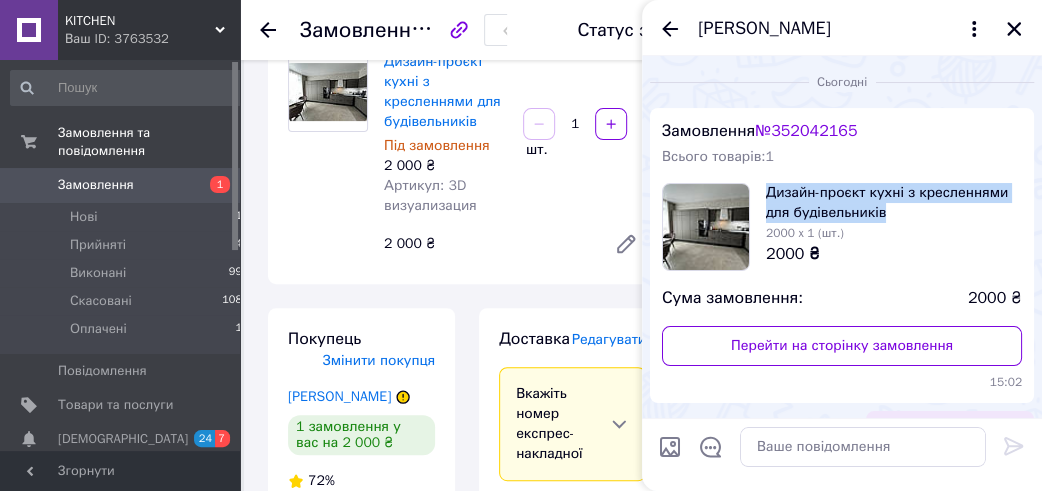 drag, startPoint x: 891, startPoint y: 166, endPoint x: 770, endPoint y: 188, distance: 122.98374 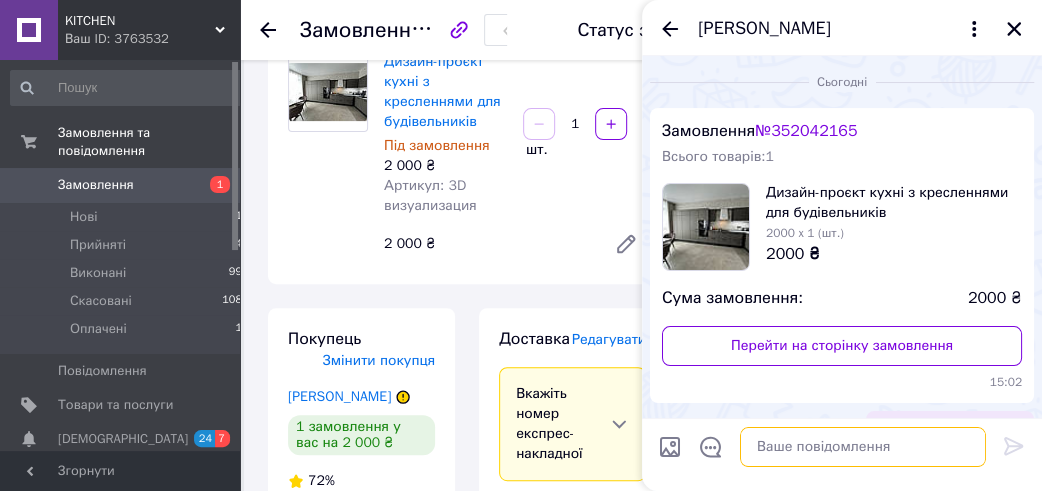 click at bounding box center [863, 447] 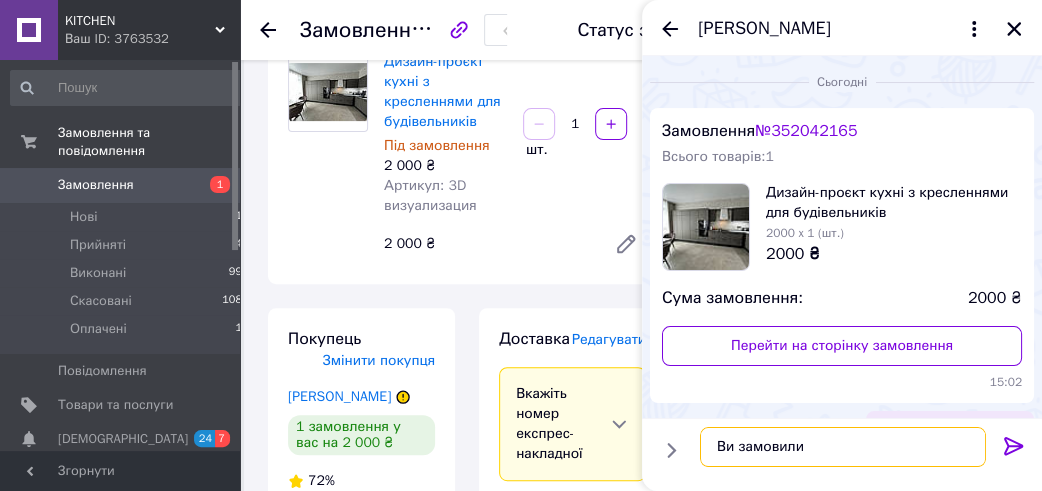 paste on "Дизайн-проєкт кухні з кресленнями для будівельників" 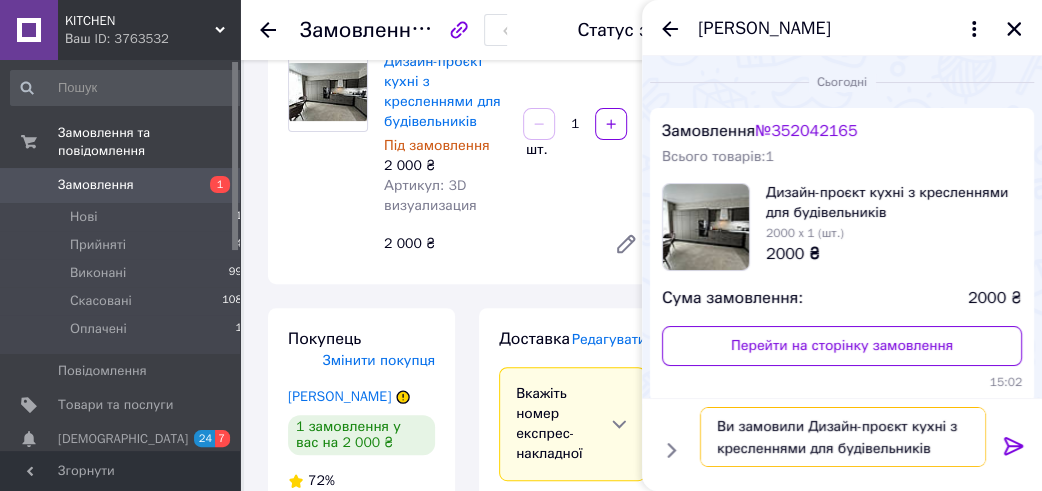 type on "Ви замовили Дизайн-проєкт кухні з кресленнями для будівельників" 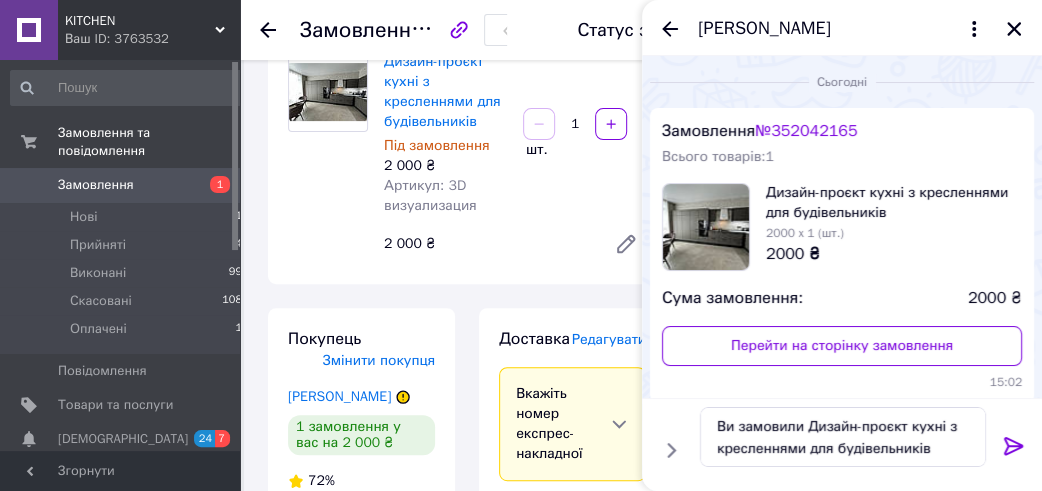 click 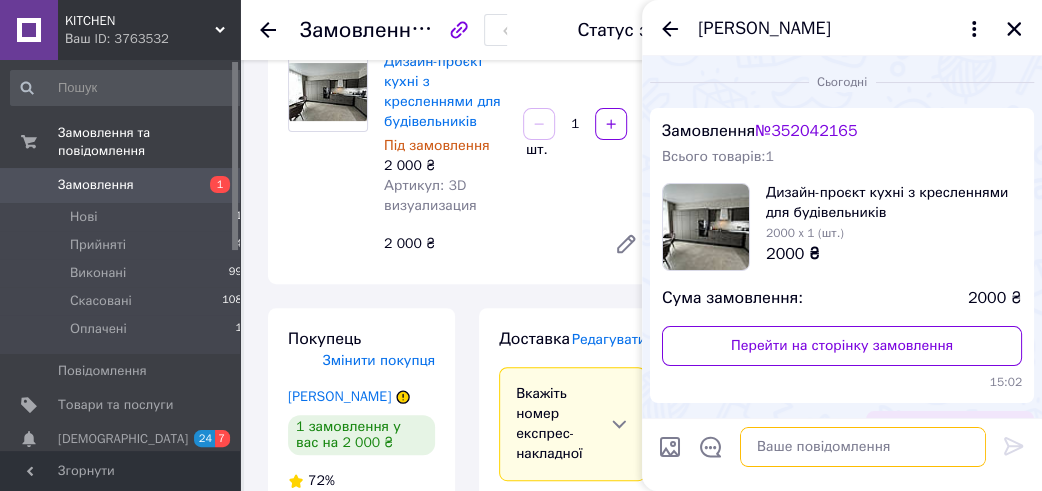 click at bounding box center [863, 447] 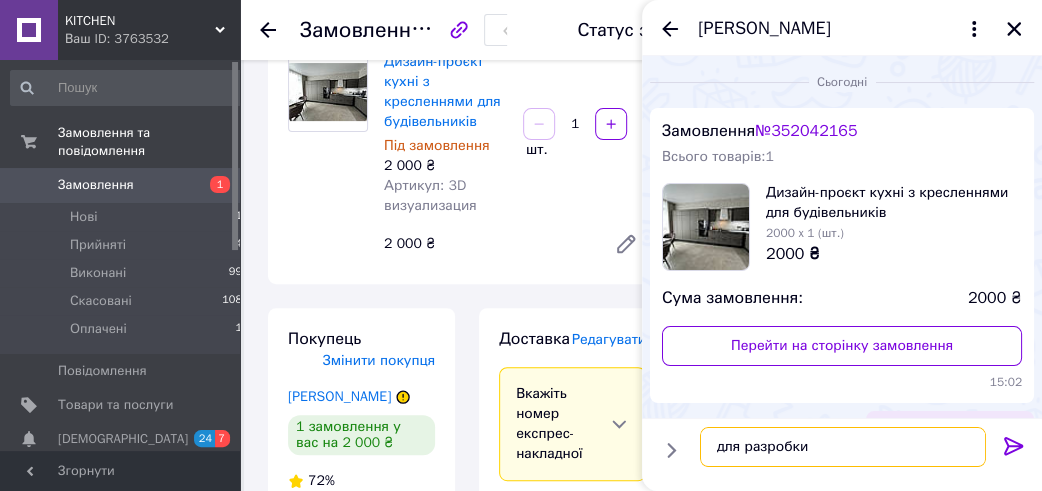 paste on "Дизайн-проєкт кухні з кресленнями для будівельників" 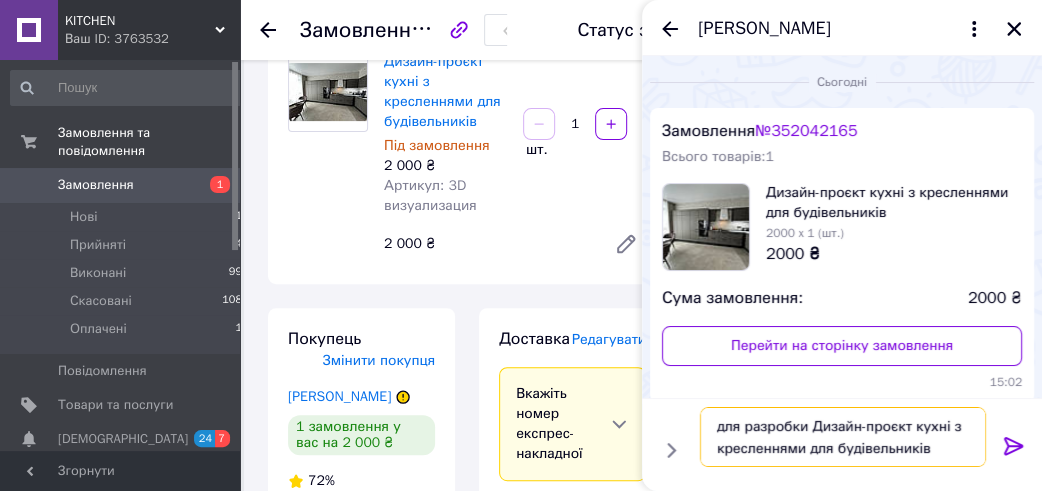 click on "для разробки Дизайн-проєкт кухні з кресленнями для будівельників" at bounding box center [843, 437] 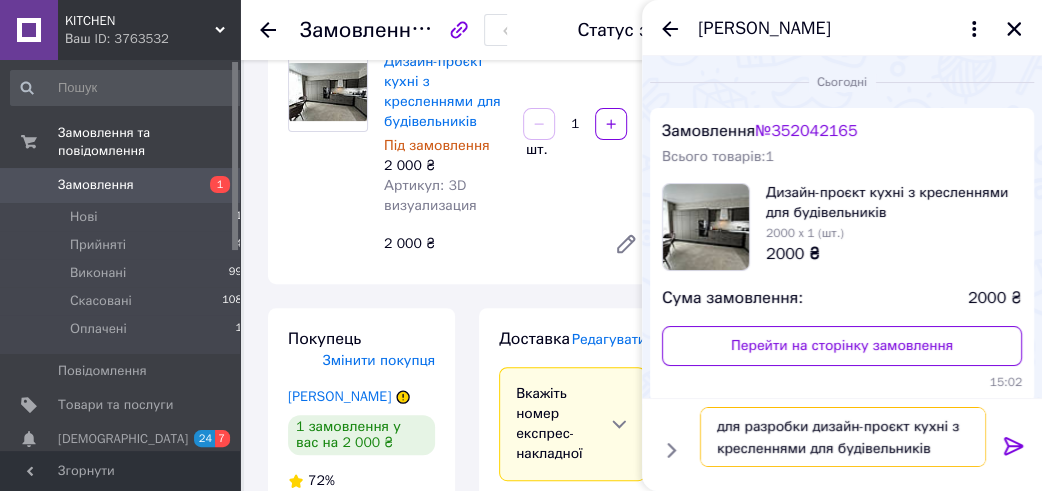 click on "для разробки дизайн-проєкт кухні з кресленнями для будівельників" at bounding box center (843, 437) 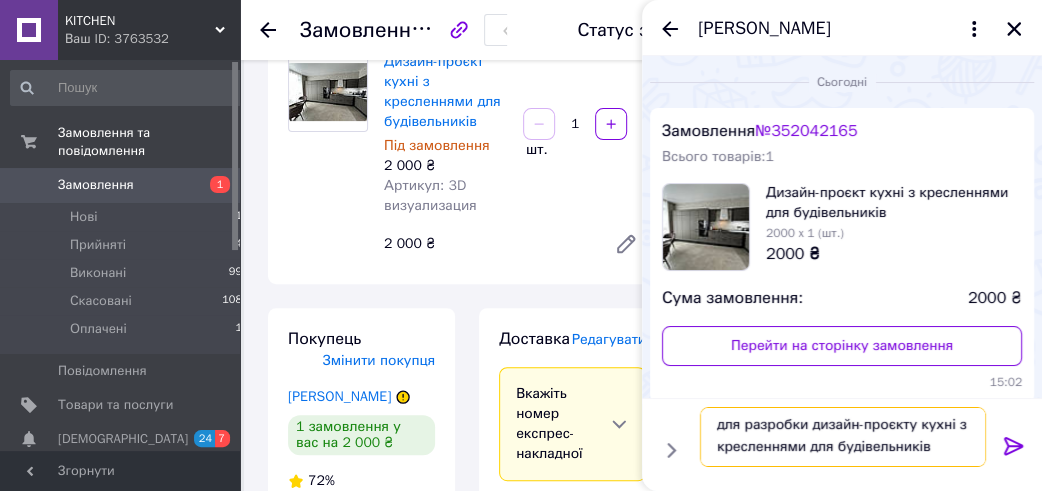 scroll, scrollTop: 23, scrollLeft: 0, axis: vertical 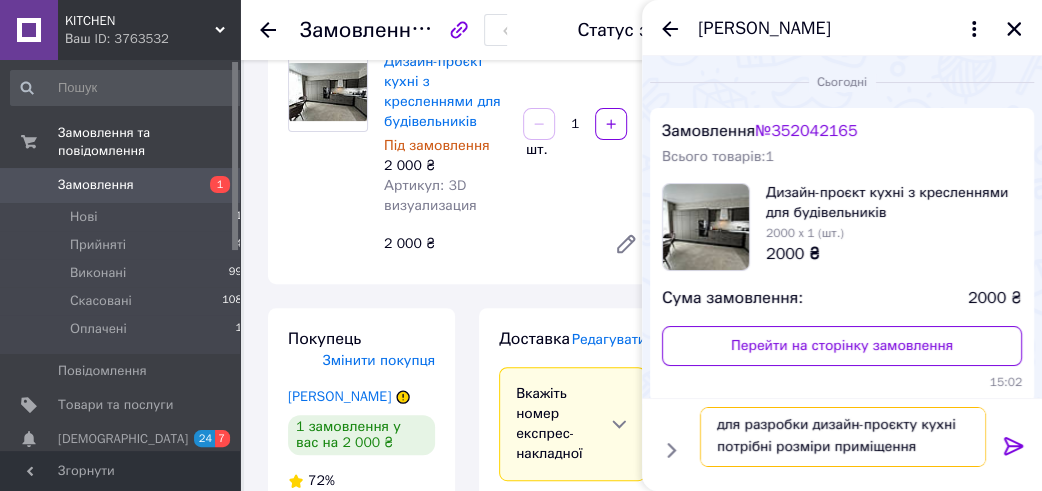 type on "для разробки дизайн-проєкту кухні  потрібні розміри приміщення" 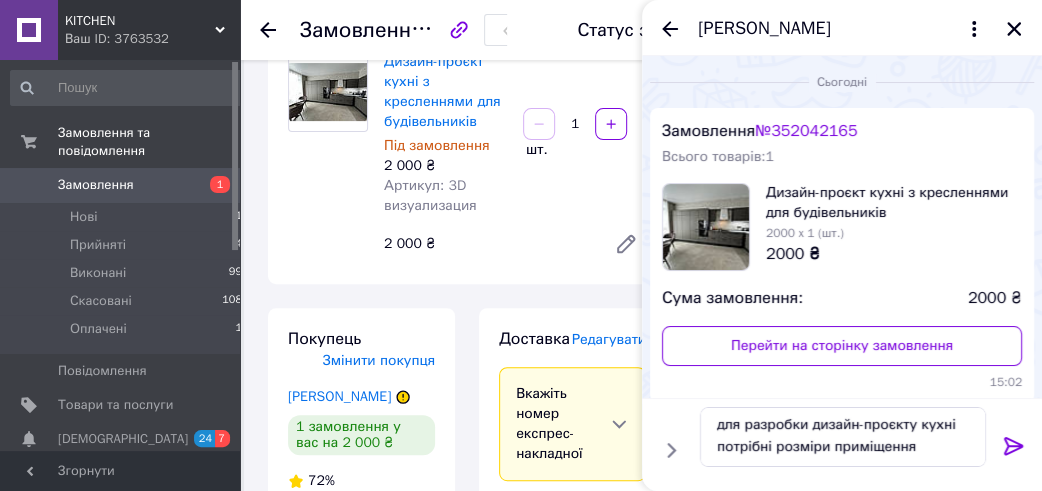 click 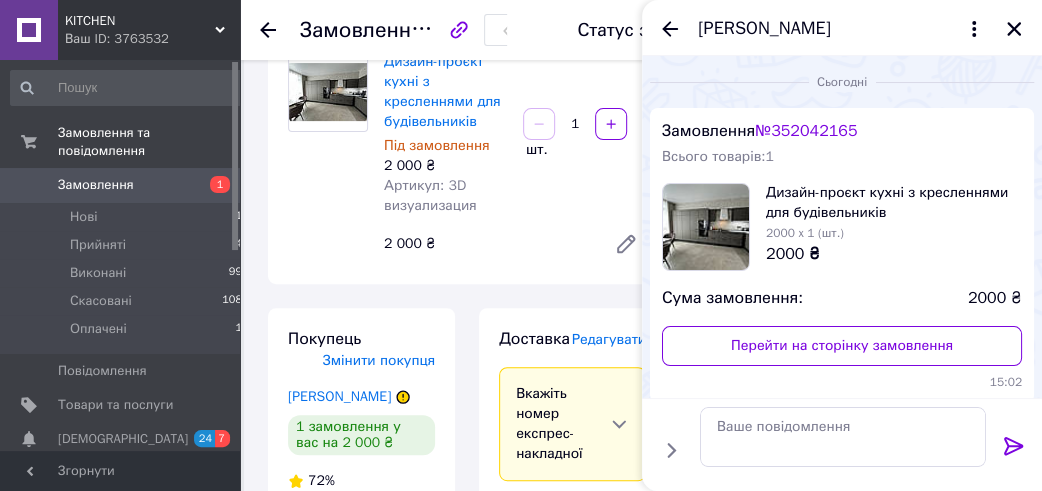 scroll, scrollTop: 0, scrollLeft: 0, axis: both 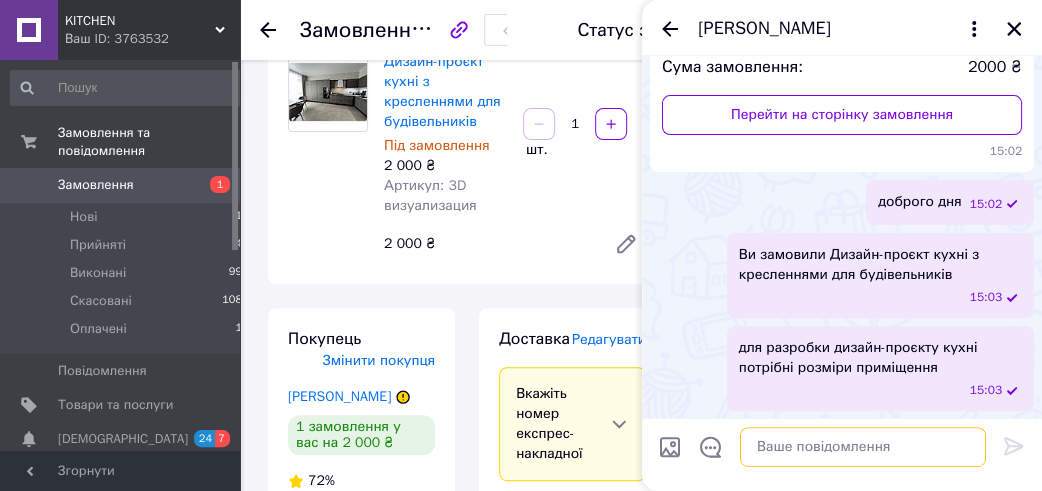 click at bounding box center (863, 447) 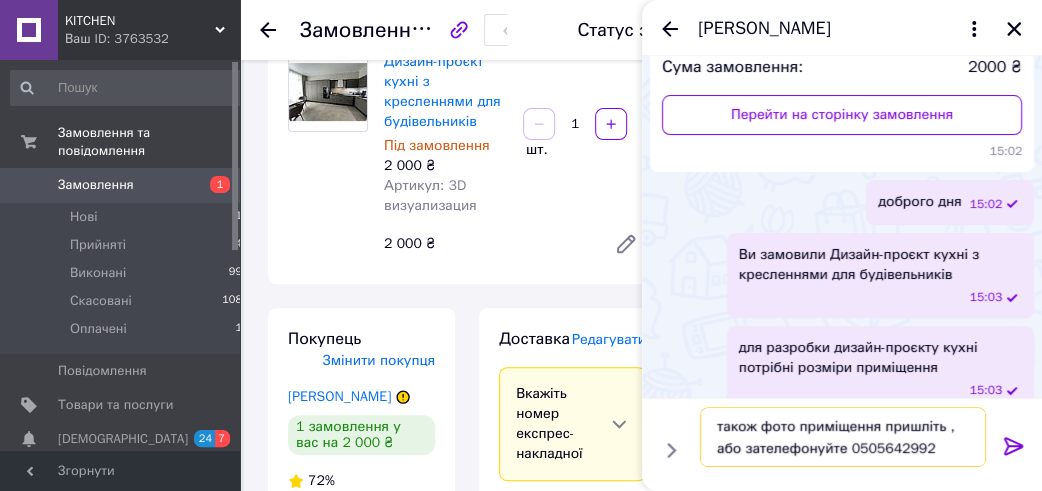 drag, startPoint x: 795, startPoint y: 426, endPoint x: 944, endPoint y: 428, distance: 149.01343 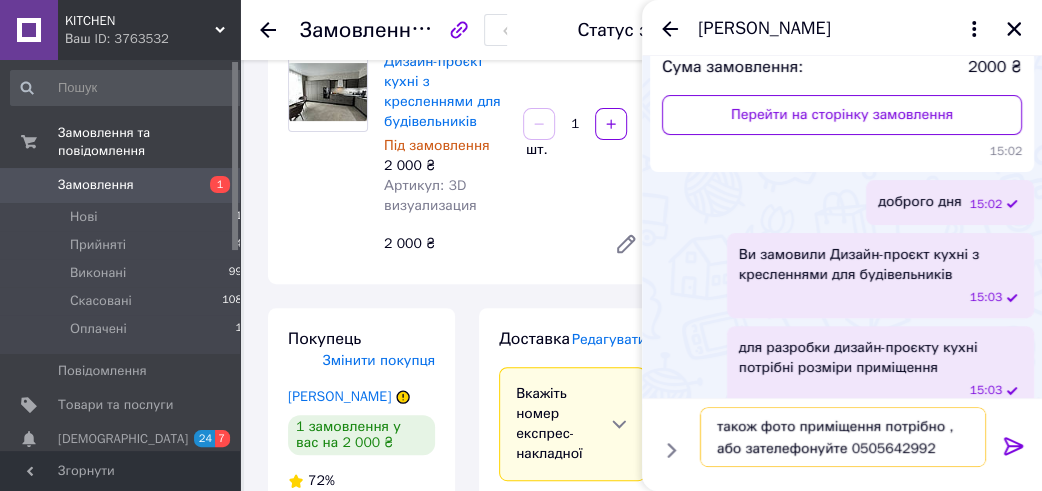 drag, startPoint x: 724, startPoint y: 448, endPoint x: 746, endPoint y: 451, distance: 22.203604 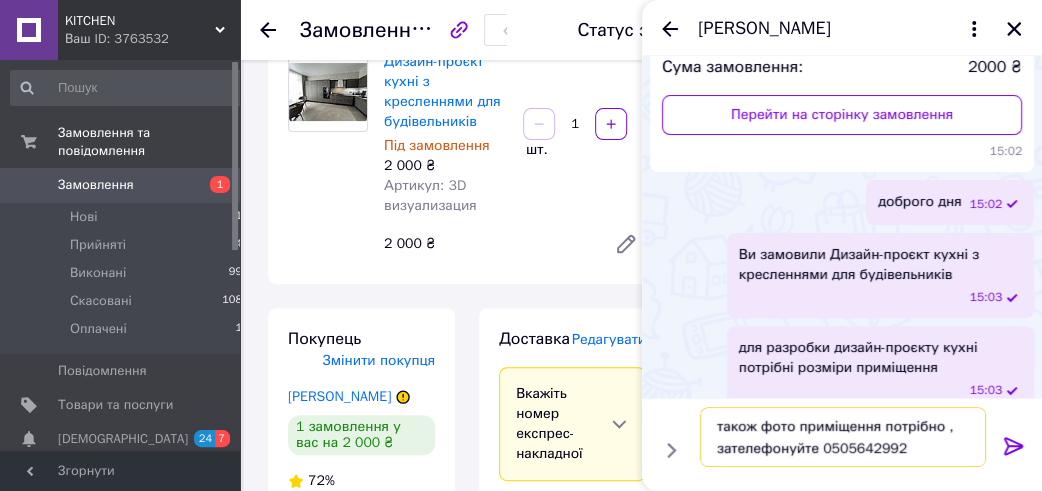 type on "також фото приміщення потрібно ,  зателефонуйте 0505642992" 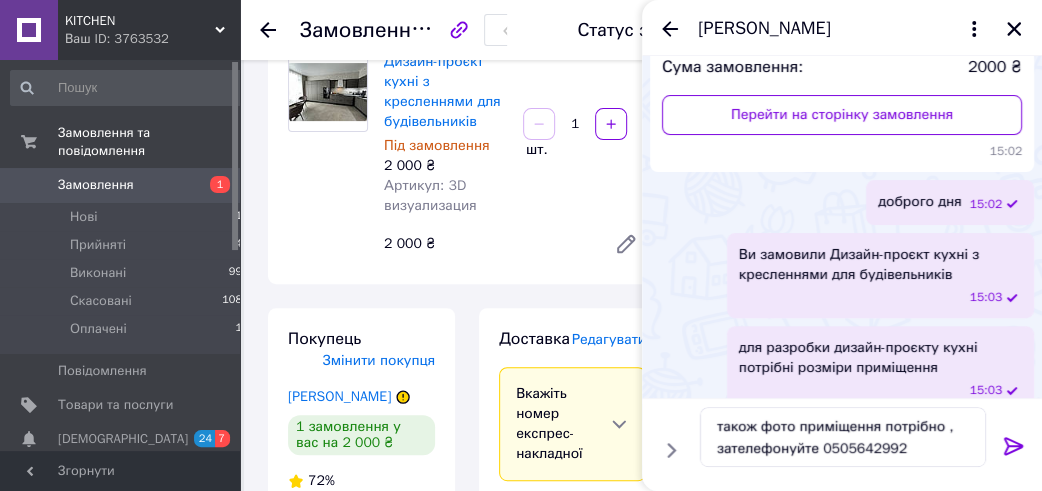 click 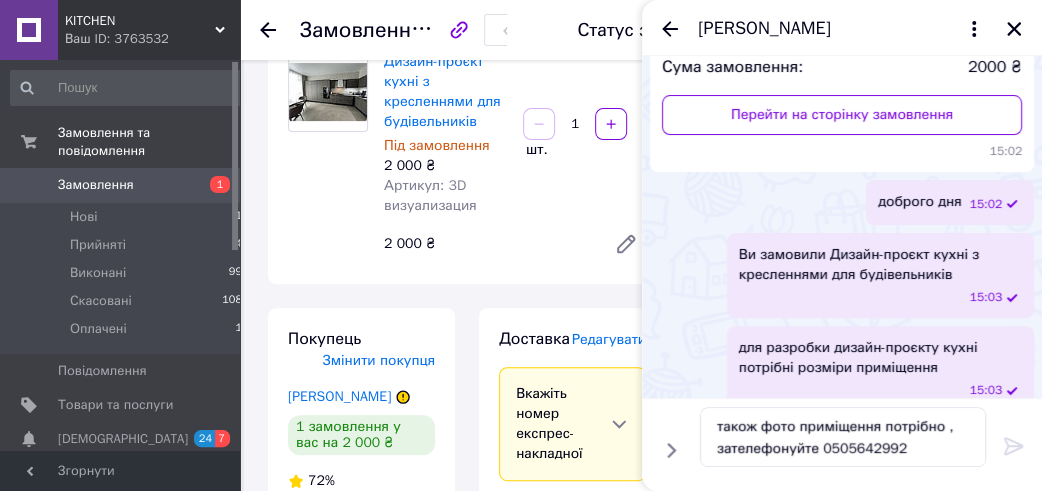 type 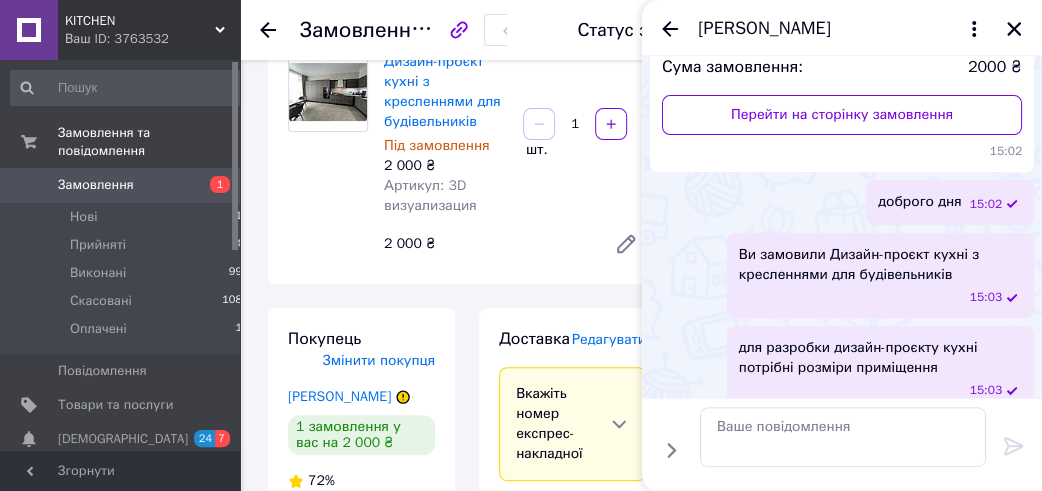 scroll, scrollTop: 324, scrollLeft: 0, axis: vertical 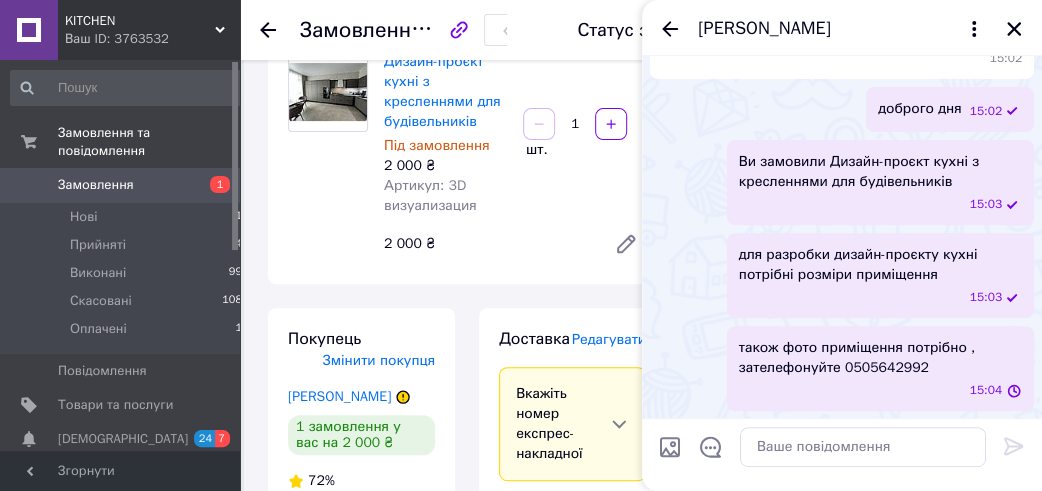 click at bounding box center (328, 158) 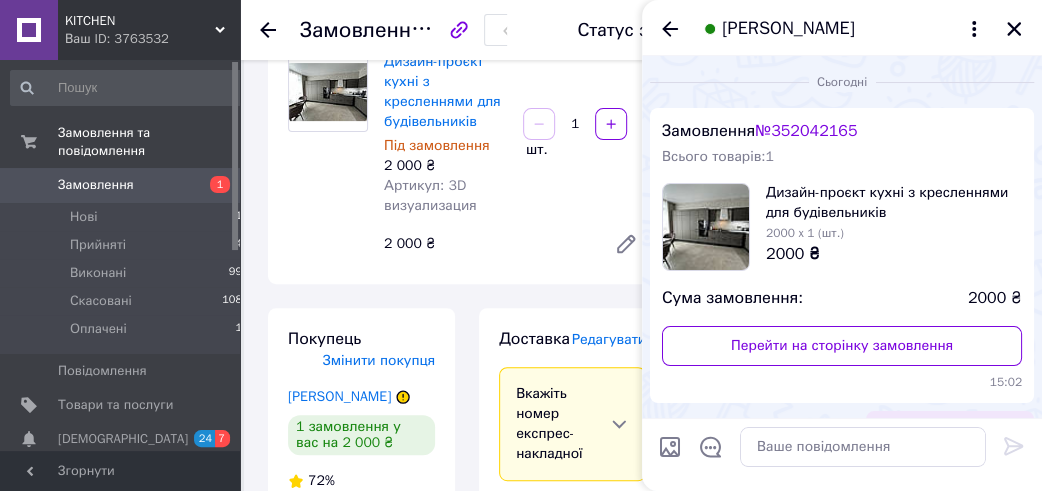 scroll, scrollTop: 324, scrollLeft: 0, axis: vertical 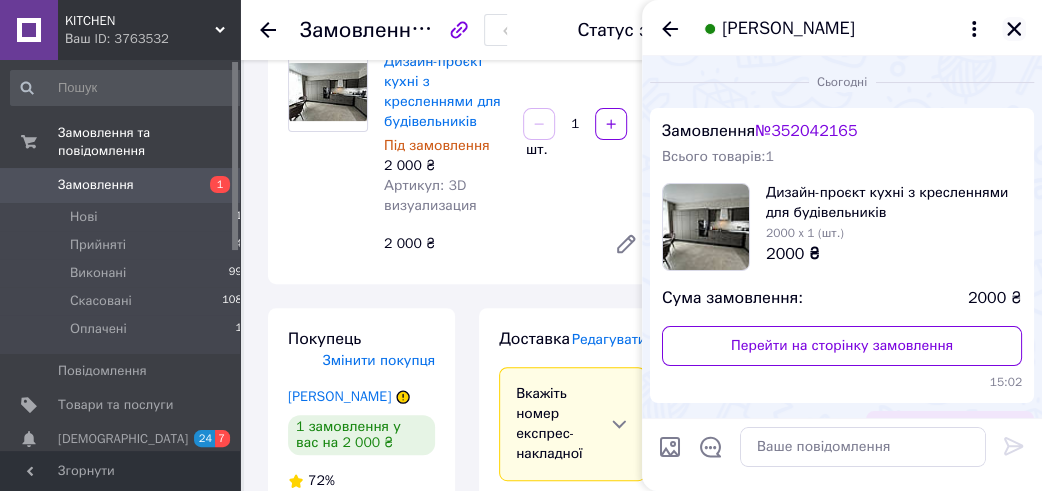 click 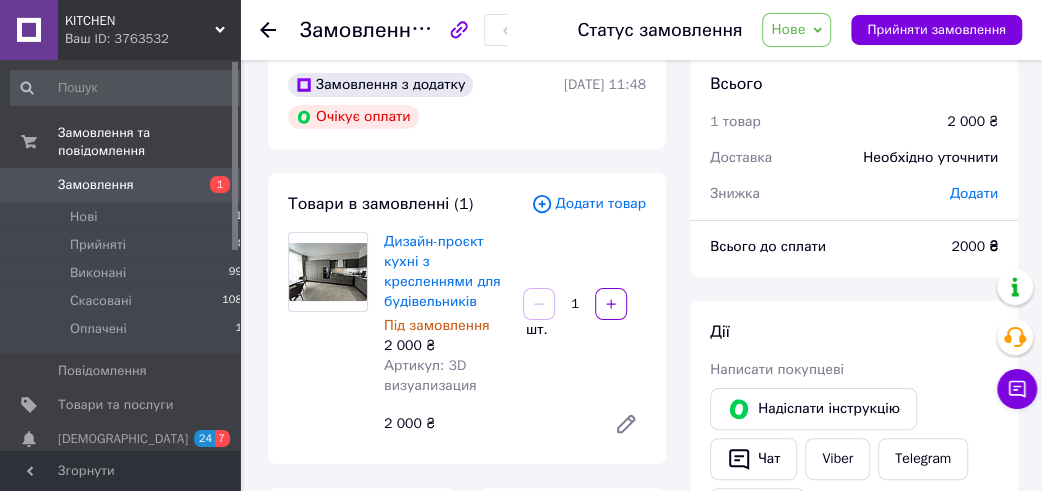 scroll, scrollTop: 0, scrollLeft: 0, axis: both 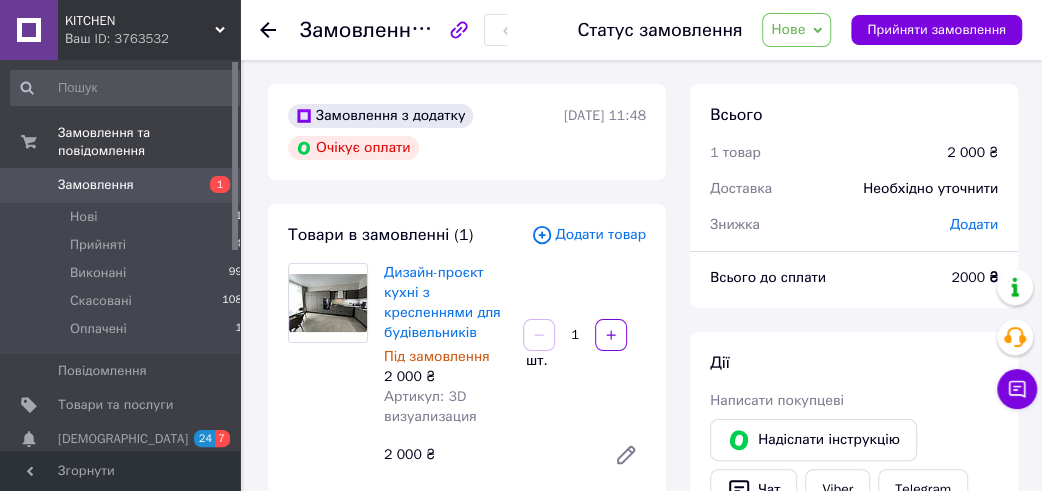 click on "Замовлення" at bounding box center [96, 185] 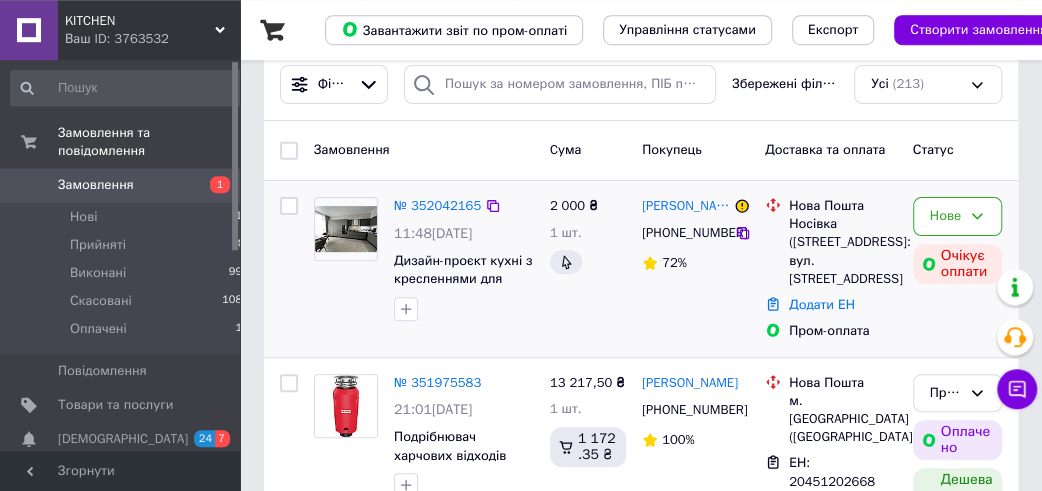 scroll, scrollTop: 211, scrollLeft: 0, axis: vertical 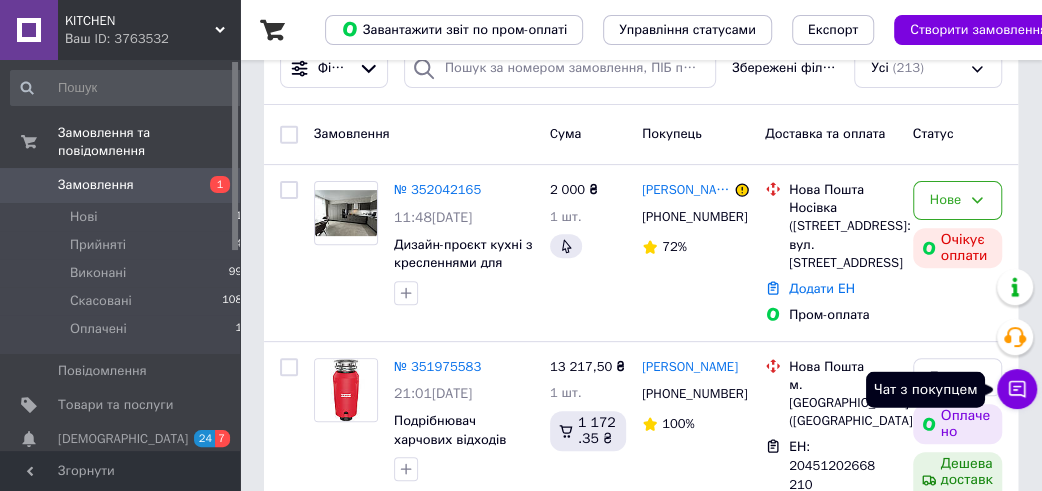click 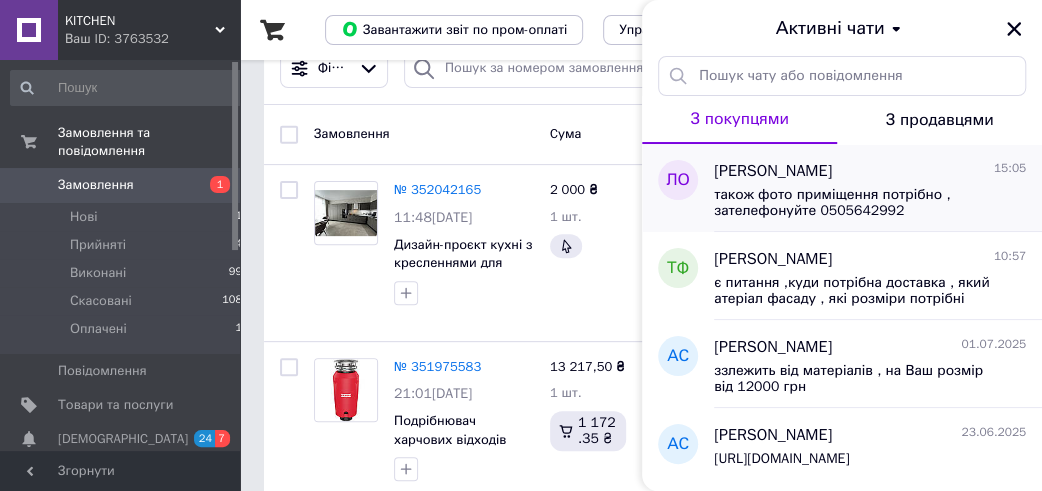click on "також фото приміщення потрібно ,  зателефонуйте 0505642992" at bounding box center [856, 203] 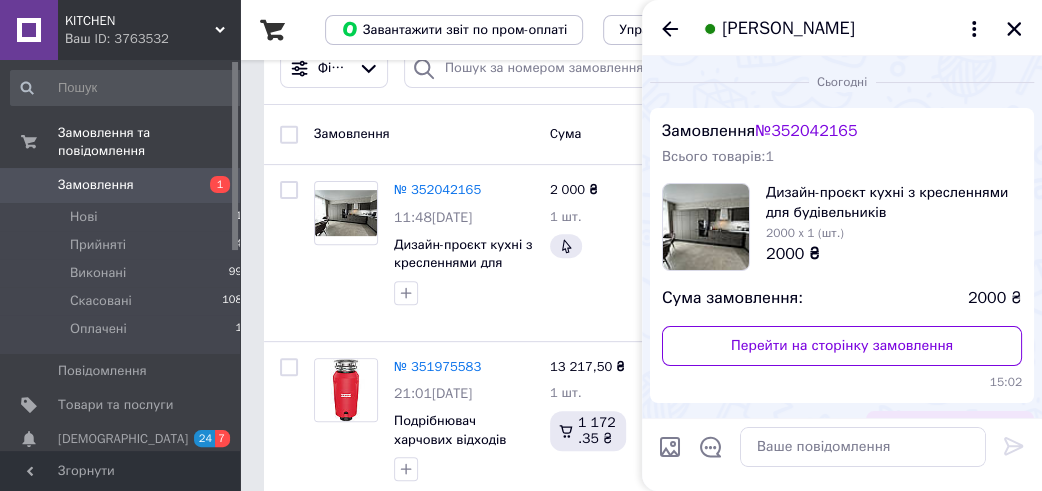 scroll, scrollTop: 241, scrollLeft: 0, axis: vertical 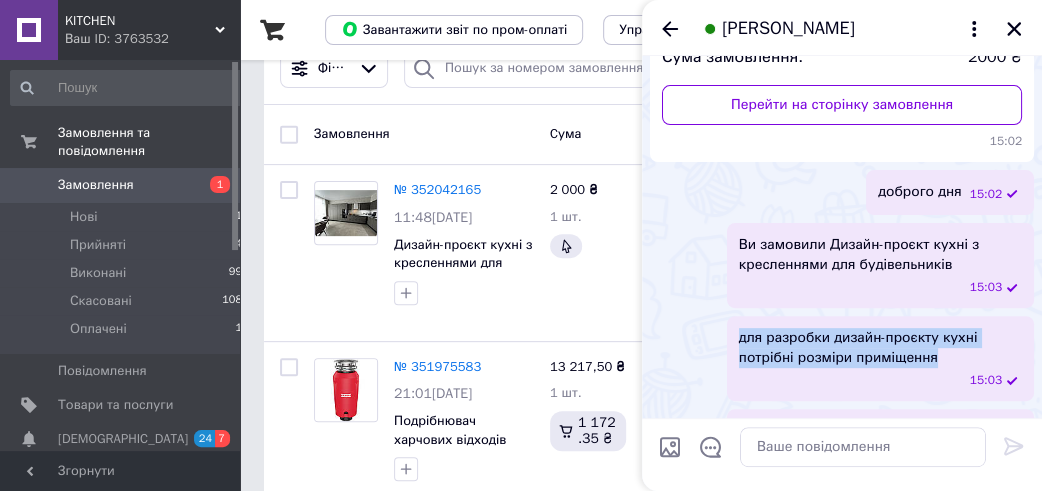 drag, startPoint x: 738, startPoint y: 333, endPoint x: 931, endPoint y: 366, distance: 195.80092 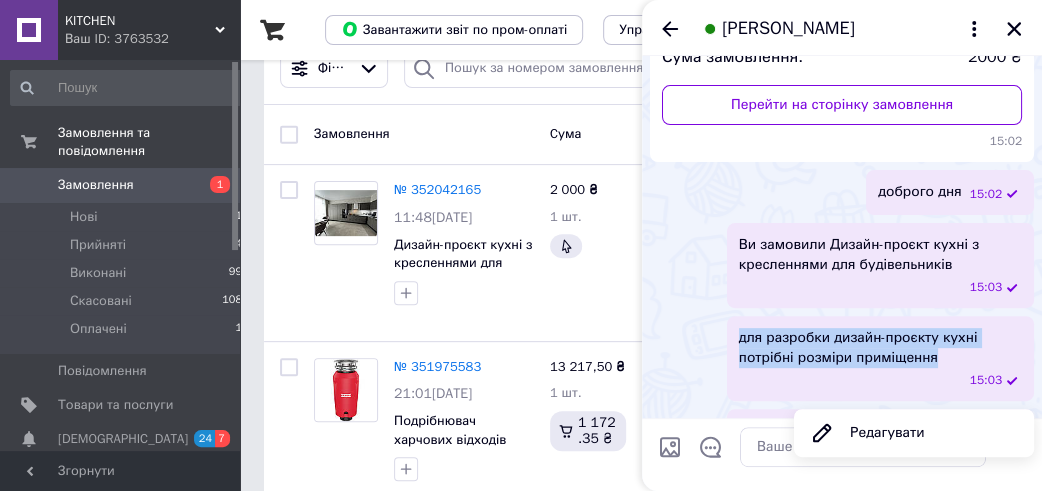 copy on "для разробки дизайн-проєкту кухні  потрібні розміри приміщення" 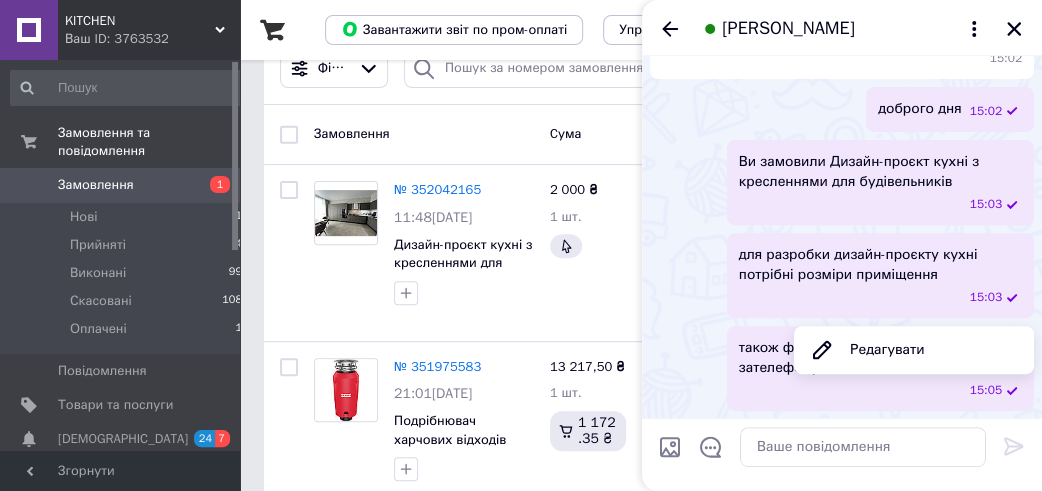 click on "також фото приміщення потрібно ,  зателефонуйте 0505642992" at bounding box center (880, 358) 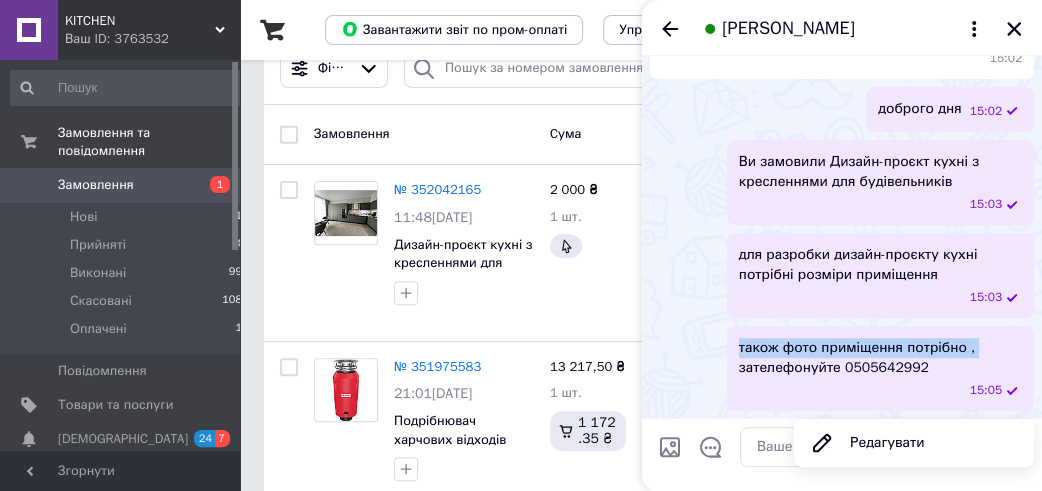 drag, startPoint x: 736, startPoint y: 349, endPoint x: 965, endPoint y: 344, distance: 229.05458 